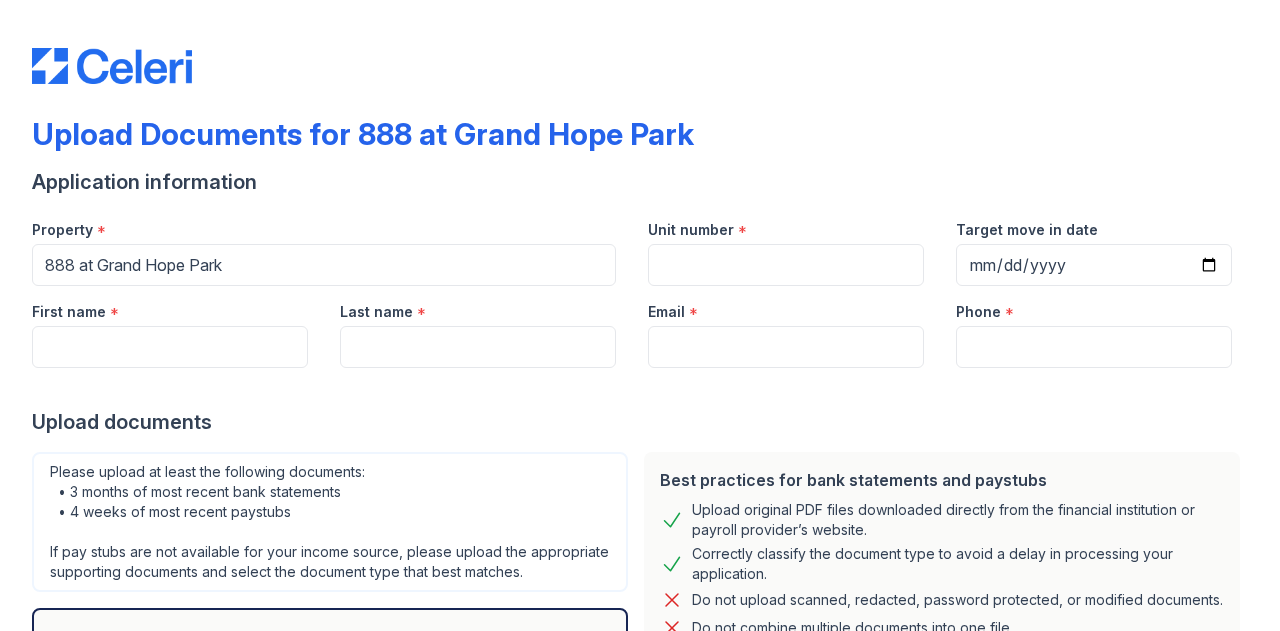 scroll, scrollTop: 0, scrollLeft: 0, axis: both 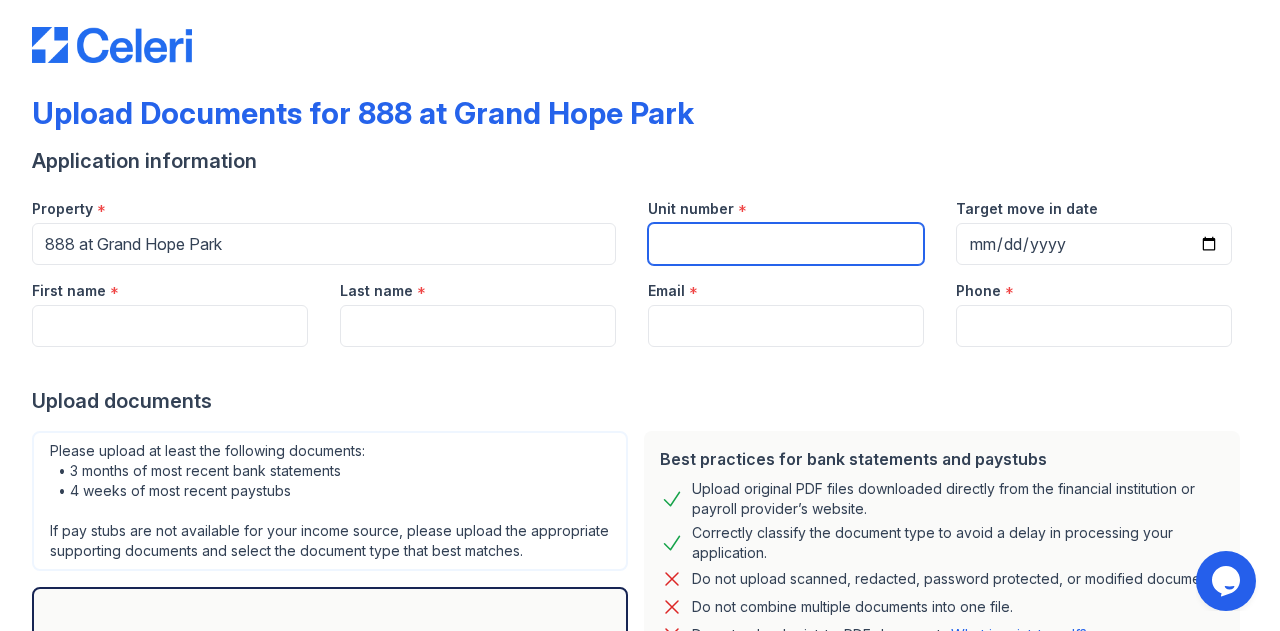 click on "Unit number" at bounding box center (786, 244) 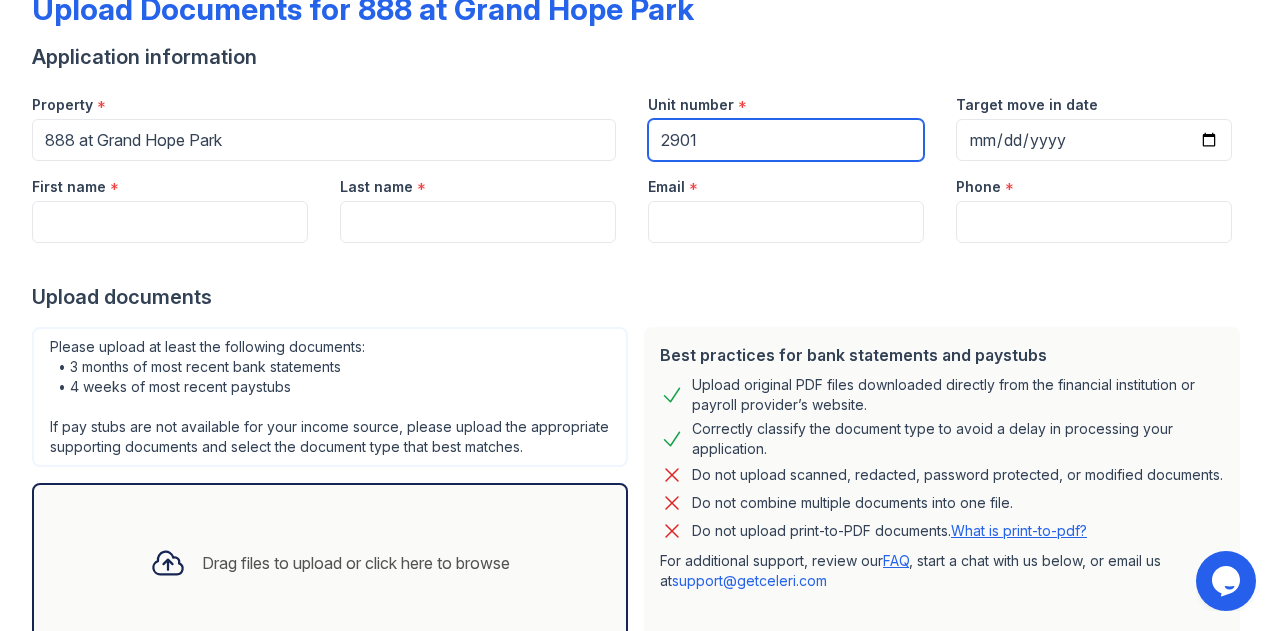 scroll, scrollTop: 122, scrollLeft: 0, axis: vertical 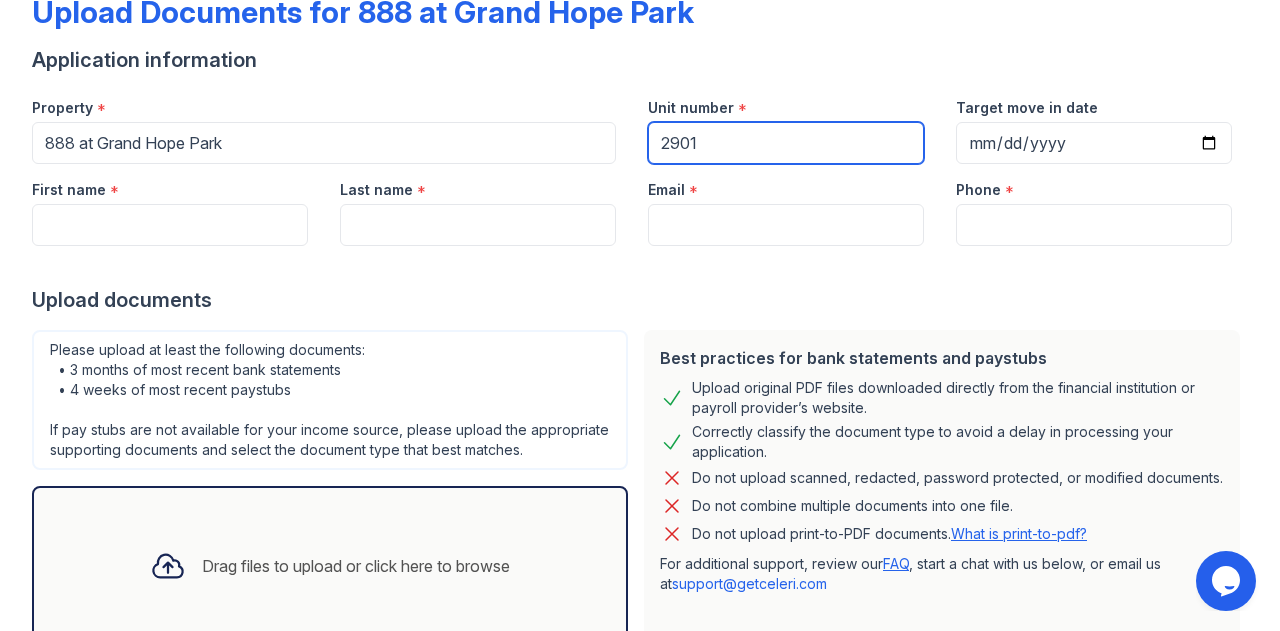 type on "2901" 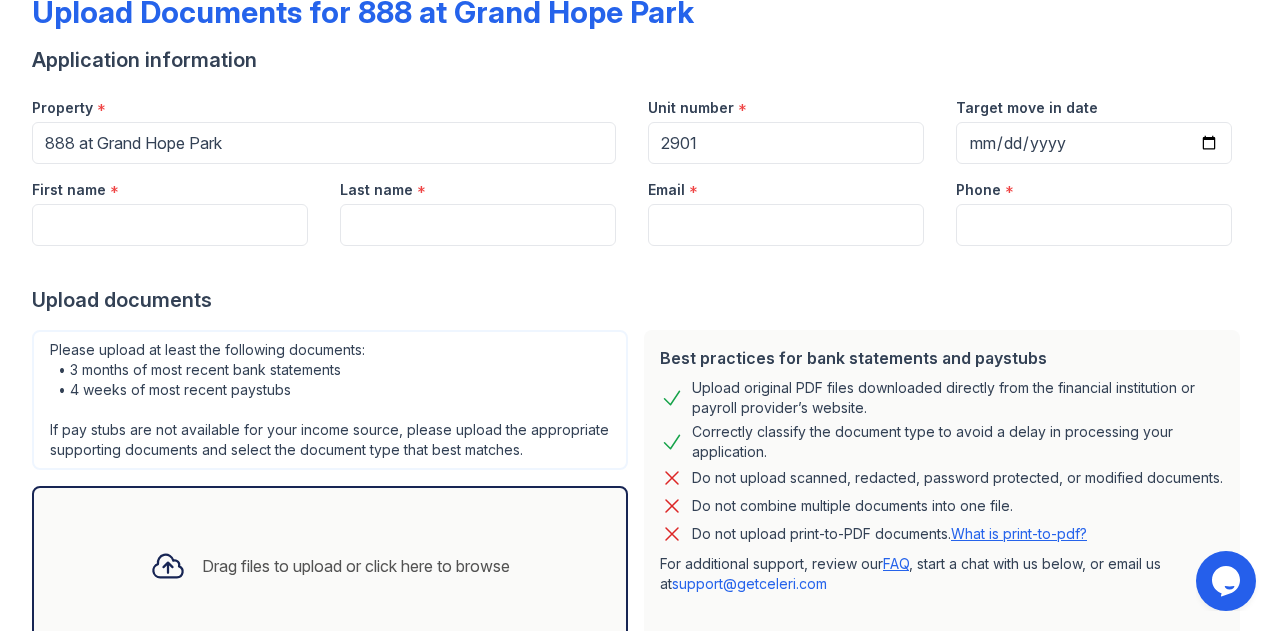 click on "Upload Documents for
888 at Grand Hope Park
Application information
Property
*
888 at Grand Hope Park
Unit number
*
2901
Target move in date
First name
*
Last name
*
Email
*
Phone
*
Upload documents
Best practices for bank statements and paystubs
Upload original PDF files downloaded directly from the financial institution or payroll provider’s website.
Correctly classify the document type to avoid a delay in processing your application.
Do not upload scanned, redacted, password protected, or modified documents.
Do not combine multiple documents into one file.
Do not upload print-to-PDF documents.
What is print-to-pdf?
For additional support, review our
FAQ support@[EMAIL_DOMAIN]" at bounding box center (640, 193) 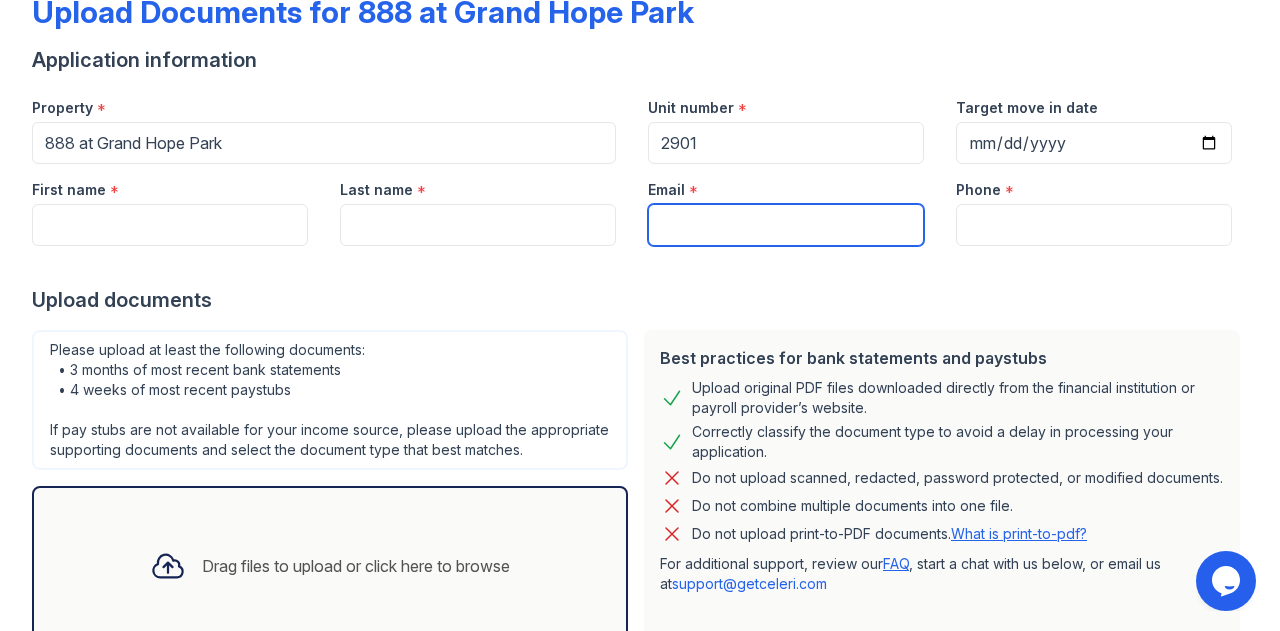 click on "Email" at bounding box center (786, 225) 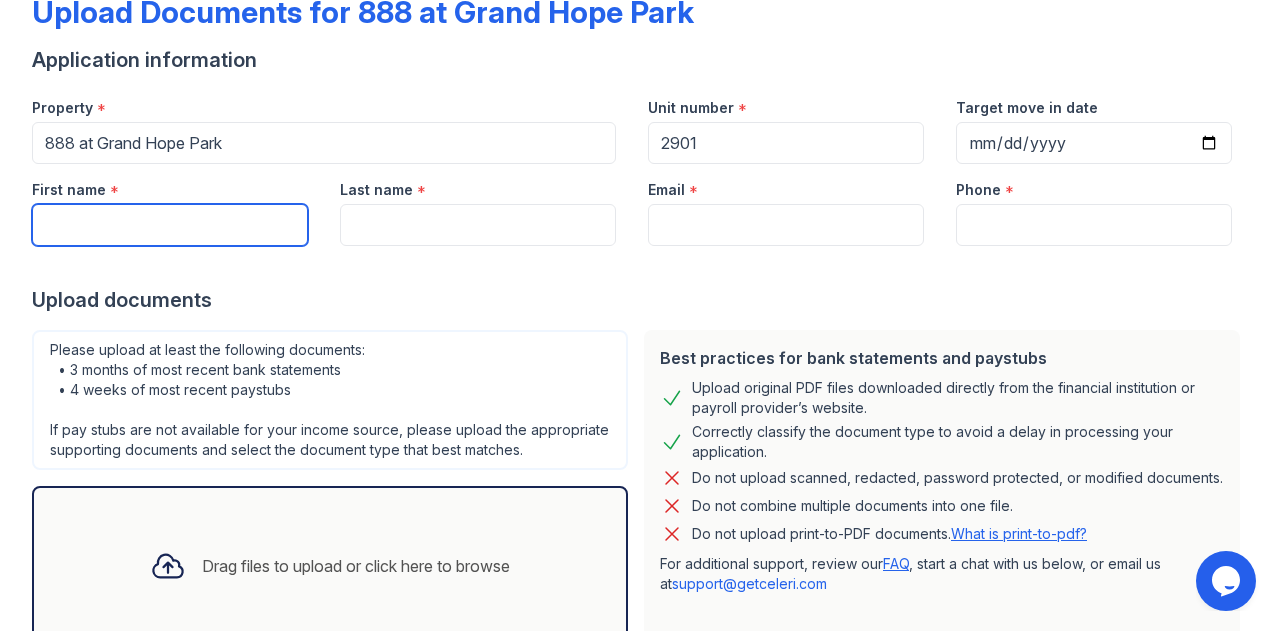click on "First name" at bounding box center [170, 225] 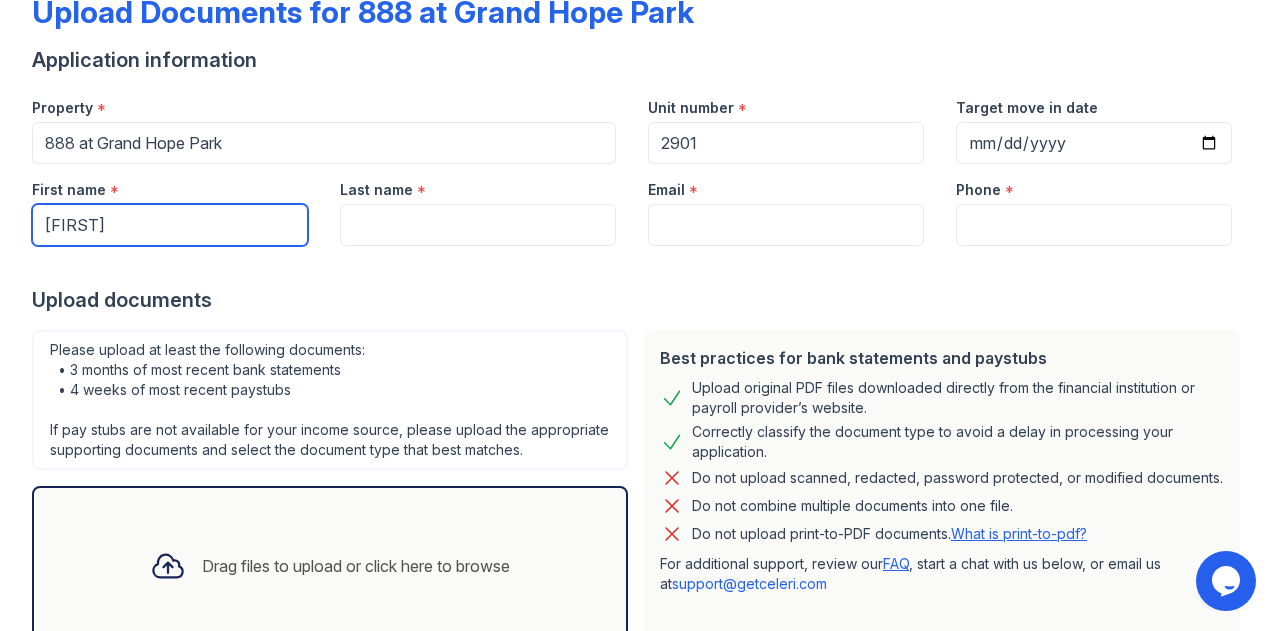 type on "[FIRST]" 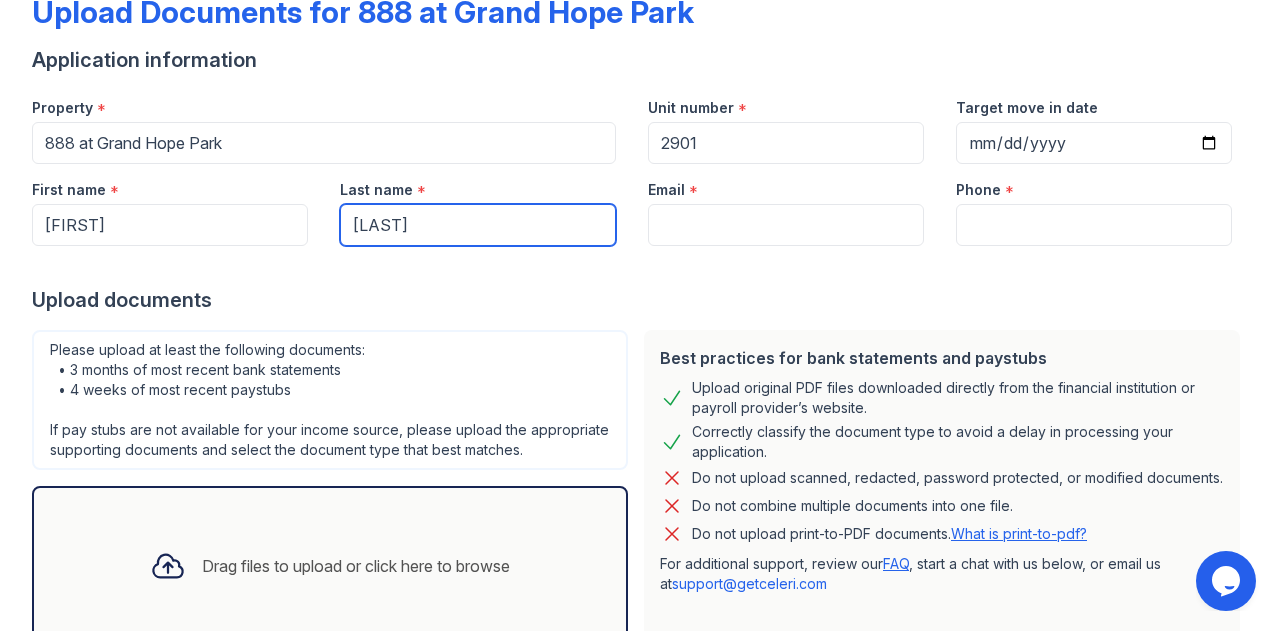 type on "[LAST]" 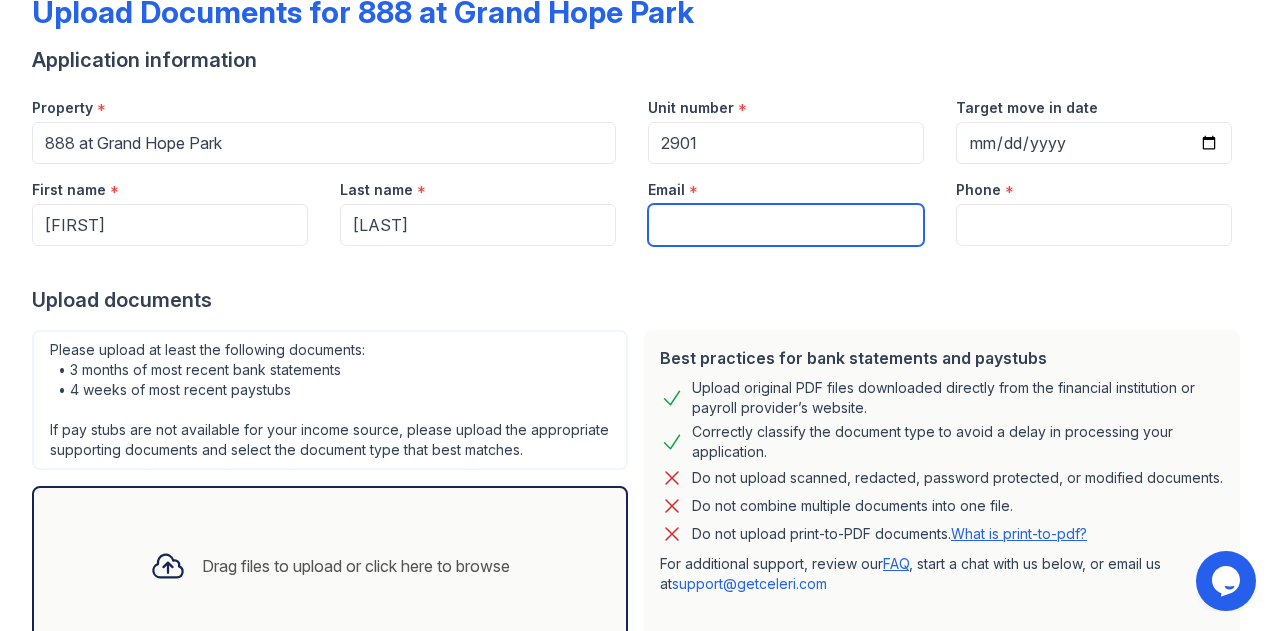 click on "Email" at bounding box center (786, 225) 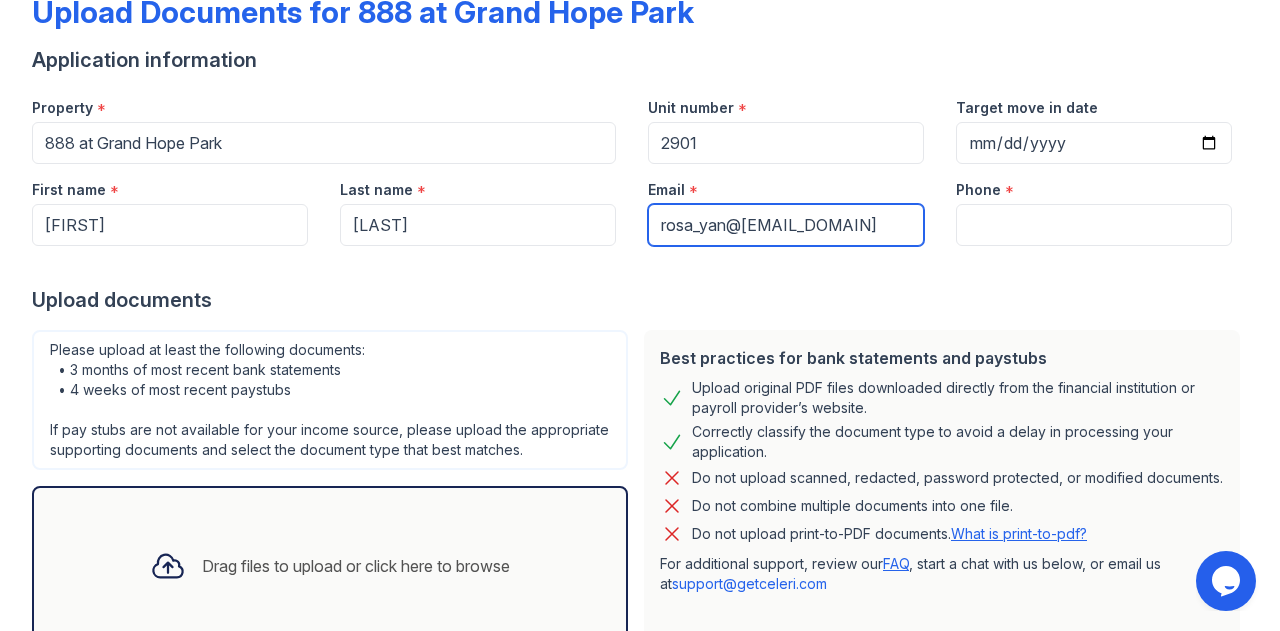 type on "rosa_yan@[EMAIL_DOMAIN]" 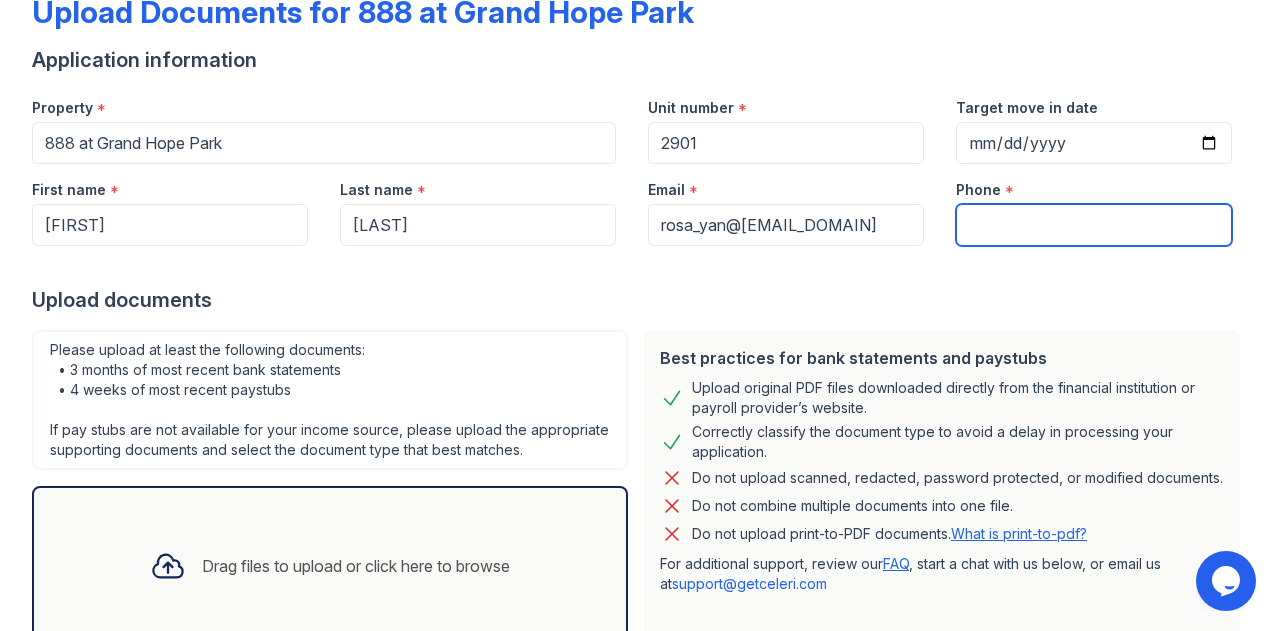 click on "Phone" at bounding box center (1094, 225) 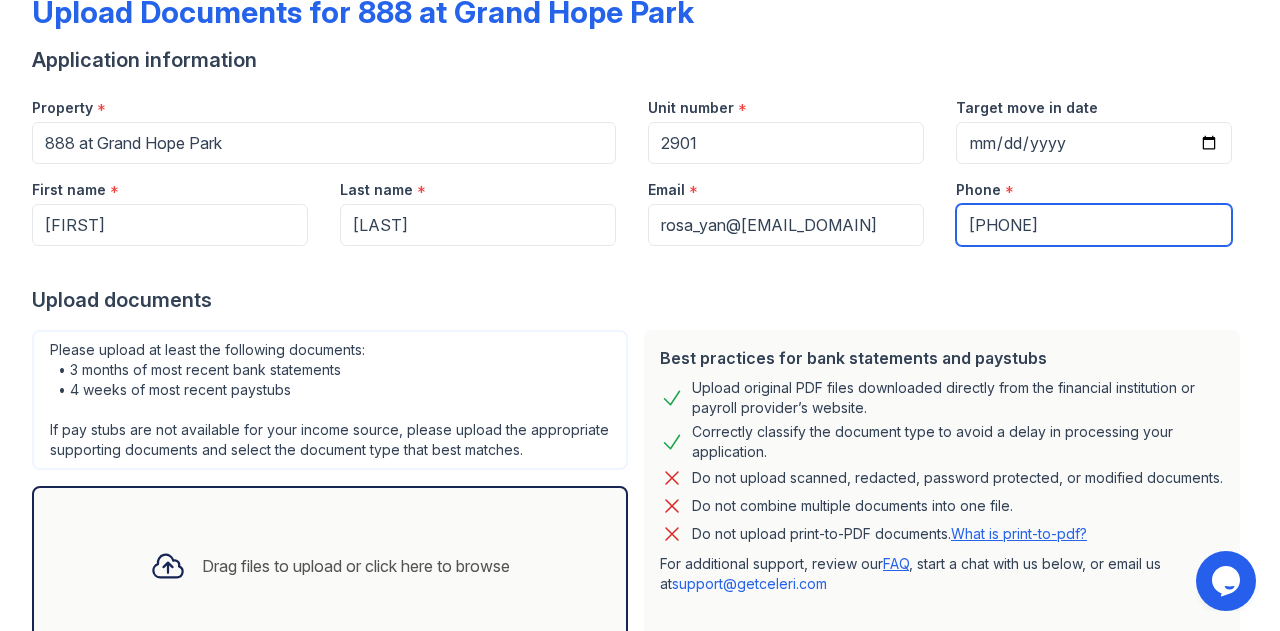 click on "[PHONE]" at bounding box center (1094, 225) 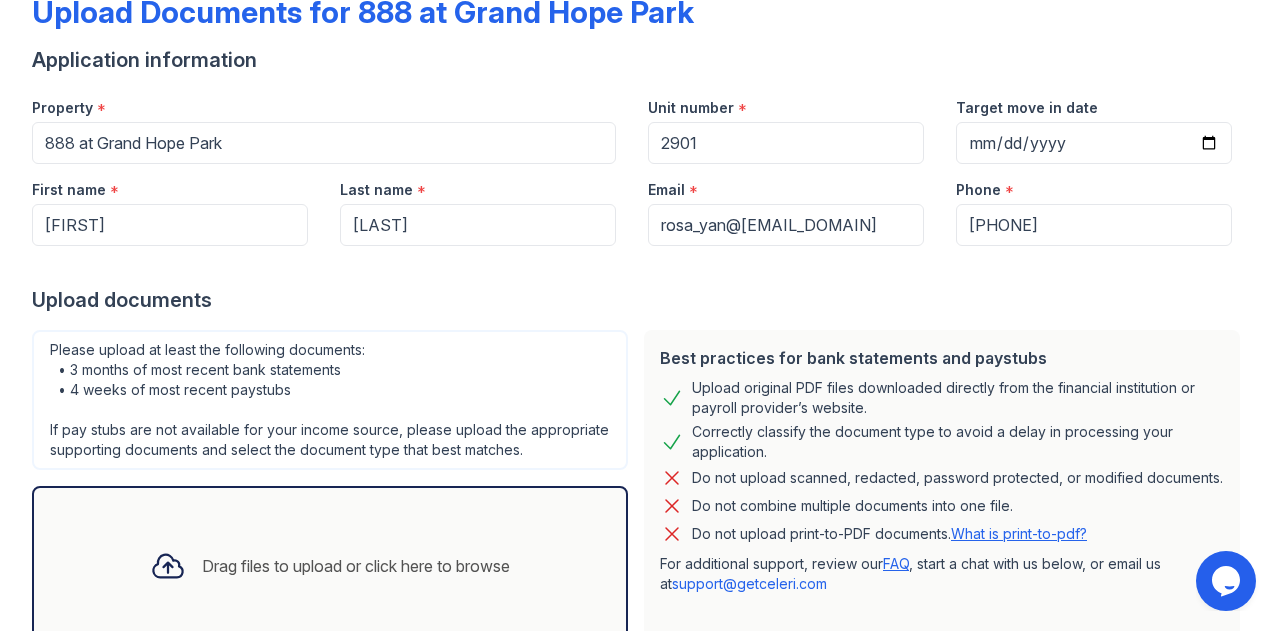 click on "Please upload at least the following documents:
• 3 months of most recent bank statements
• 4 weeks of most recent paystubs
If pay stubs are not available for your income source, please upload the appropriate supporting documents and select the document type that best matches." at bounding box center [330, 400] 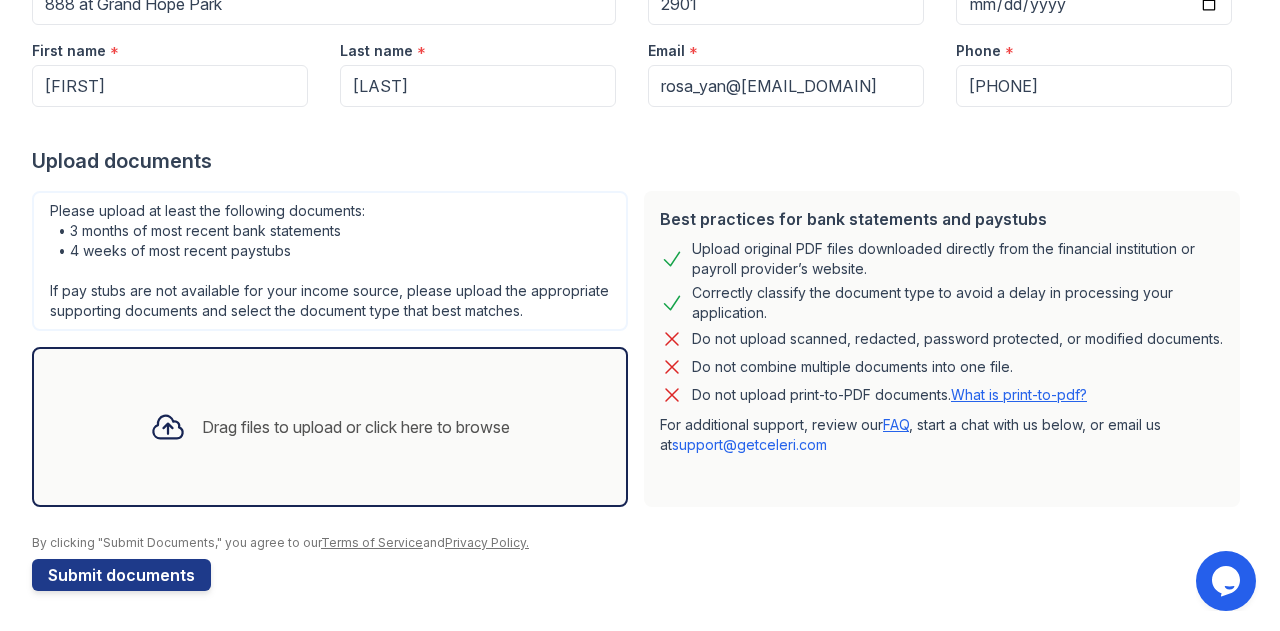 click on "Drag files to upload or click here to browse" at bounding box center [330, 427] 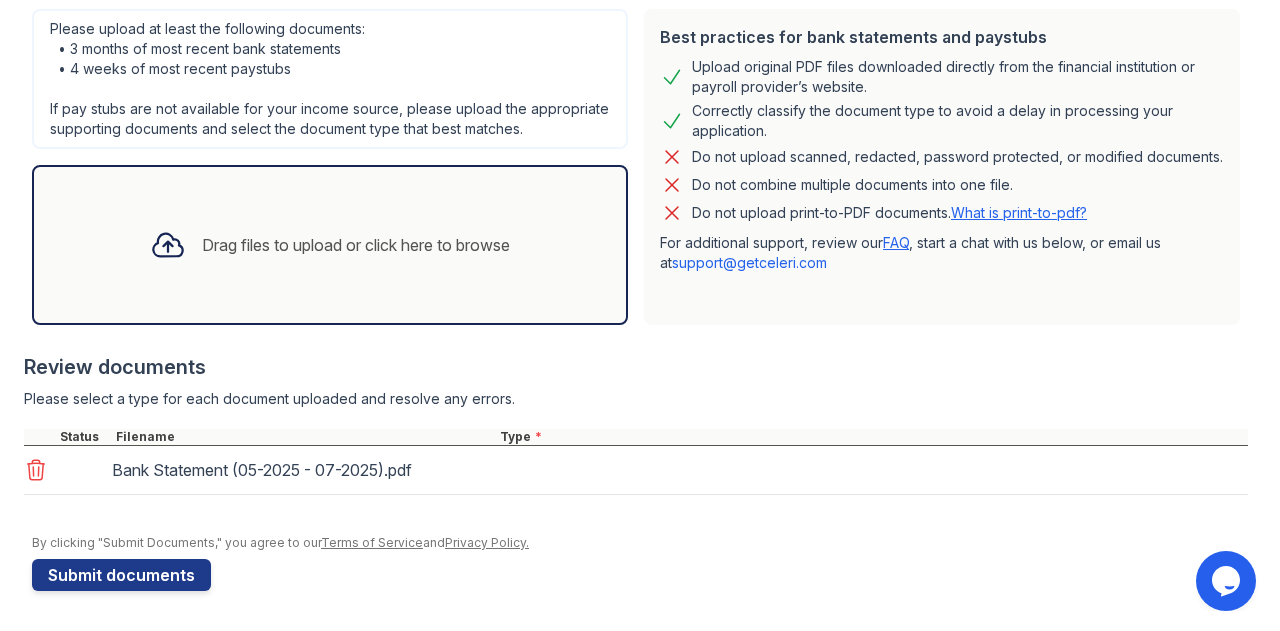 scroll, scrollTop: 460, scrollLeft: 0, axis: vertical 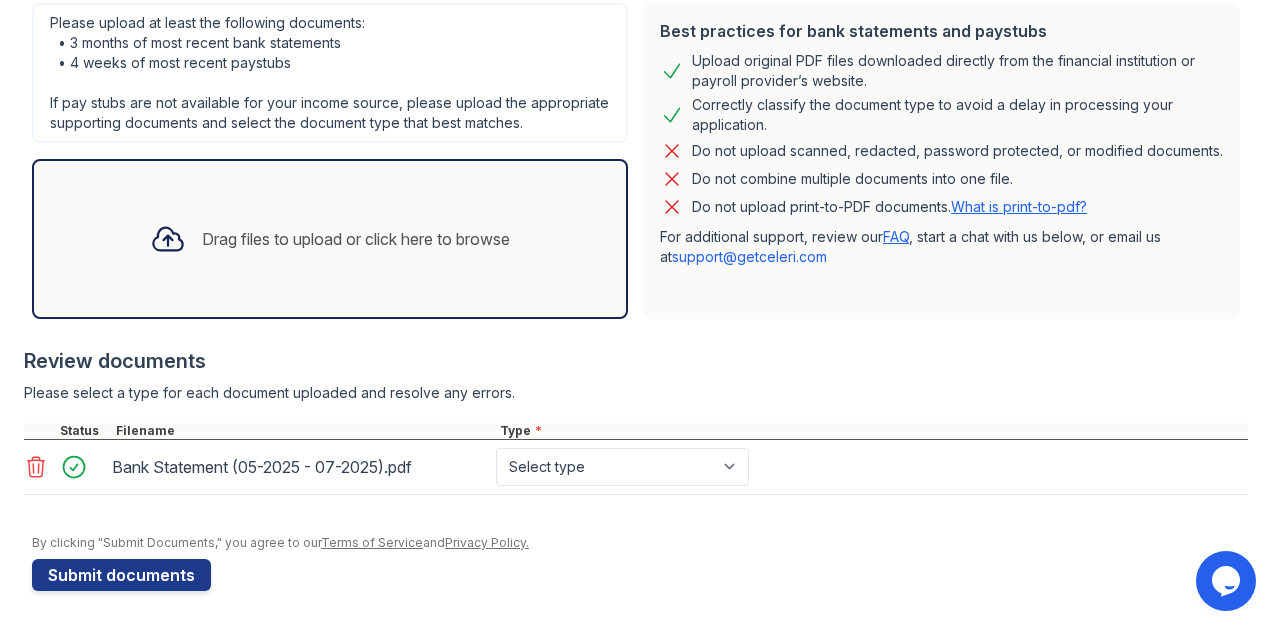 click on "Drag files to upload or click here to browse" at bounding box center (356, 239) 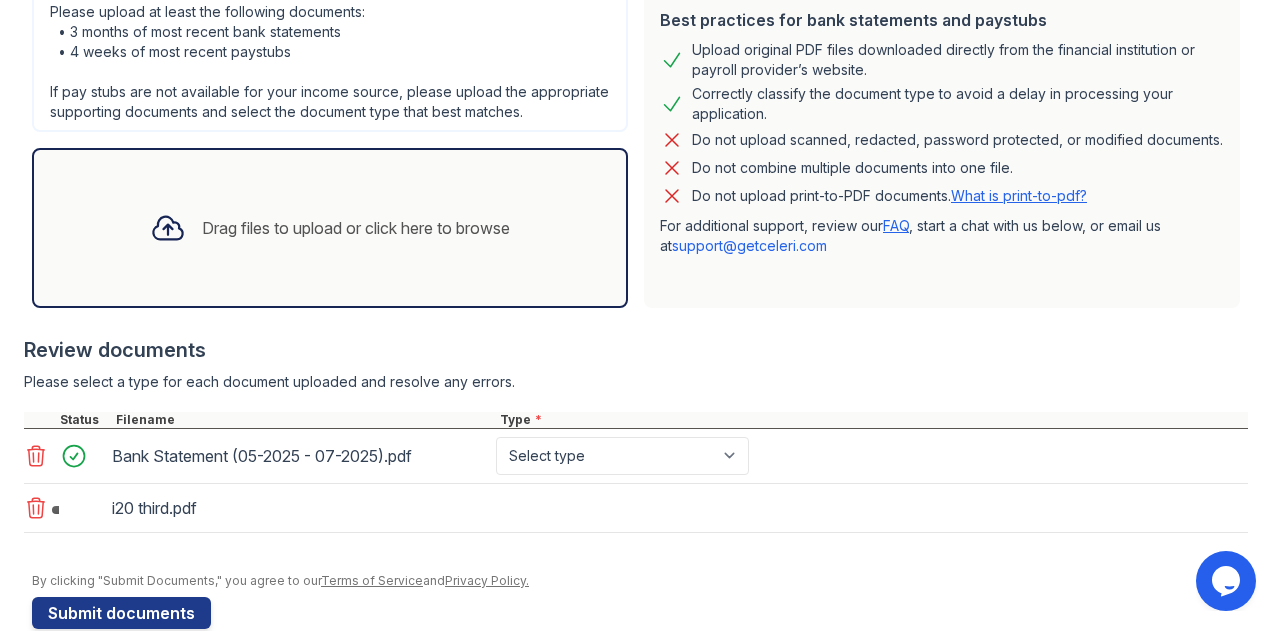 scroll, scrollTop: 518, scrollLeft: 0, axis: vertical 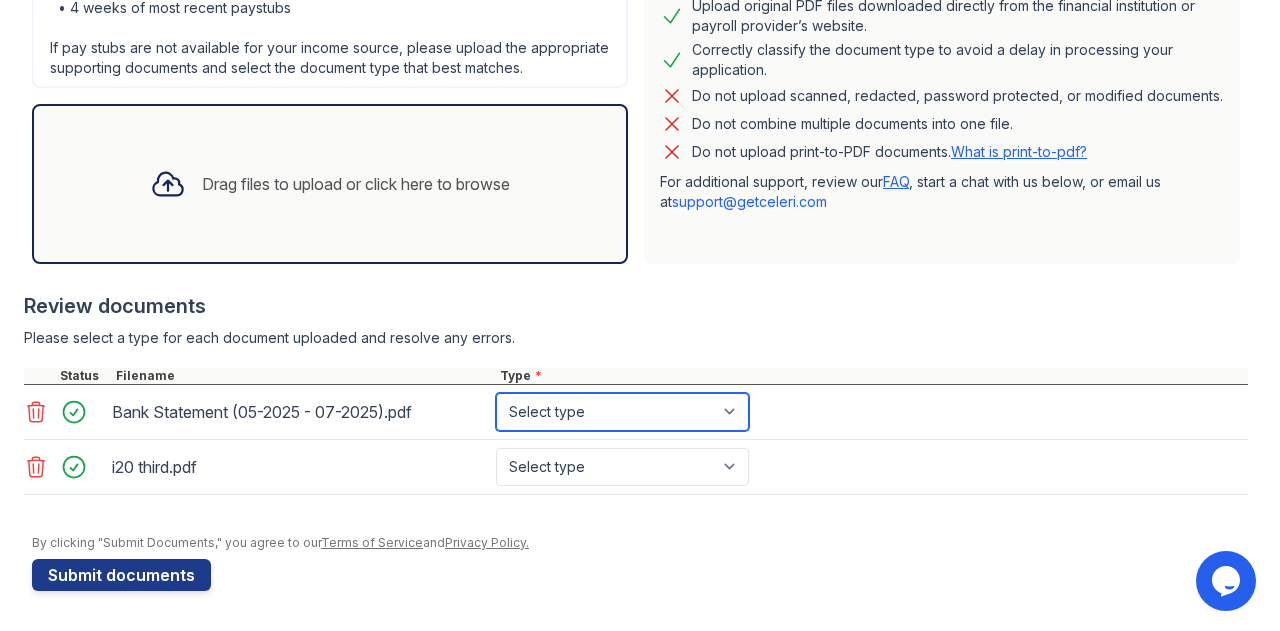 click on "Select type
Paystub
Bank Statement
Offer Letter
Tax Documents
Benefit Award Letter
Investment Account Statement
Other" at bounding box center [622, 412] 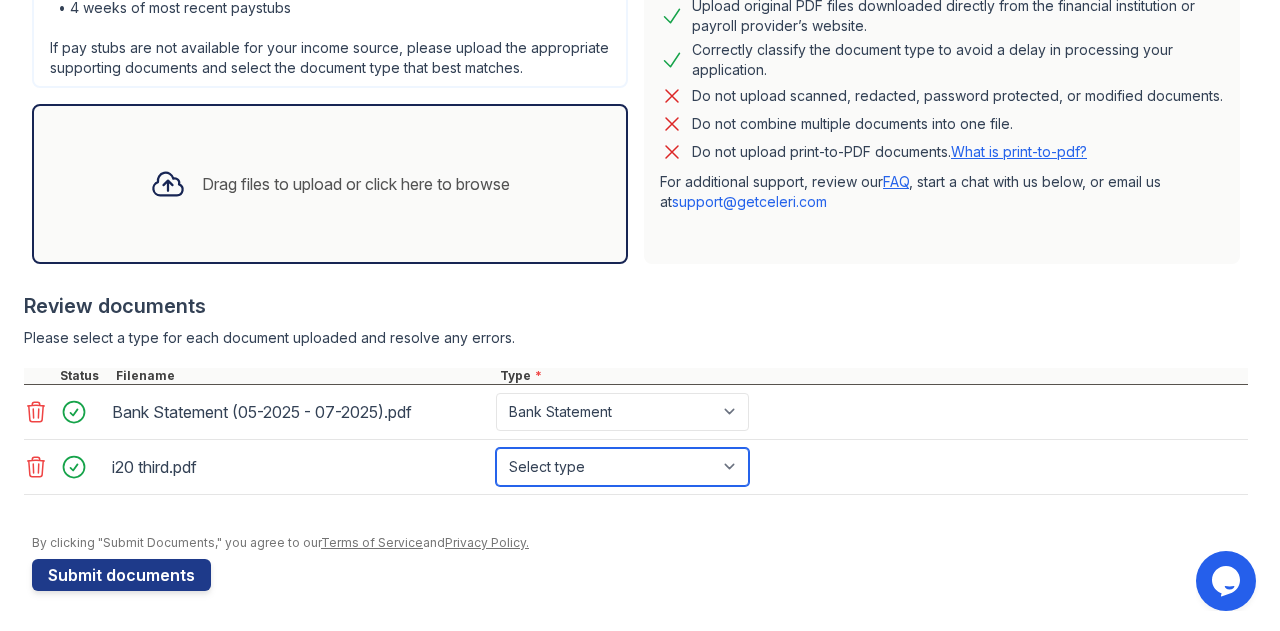 click on "Select type
Paystub
Bank Statement
Offer Letter
Tax Documents
Benefit Award Letter
Investment Account Statement
Other" at bounding box center (622, 467) 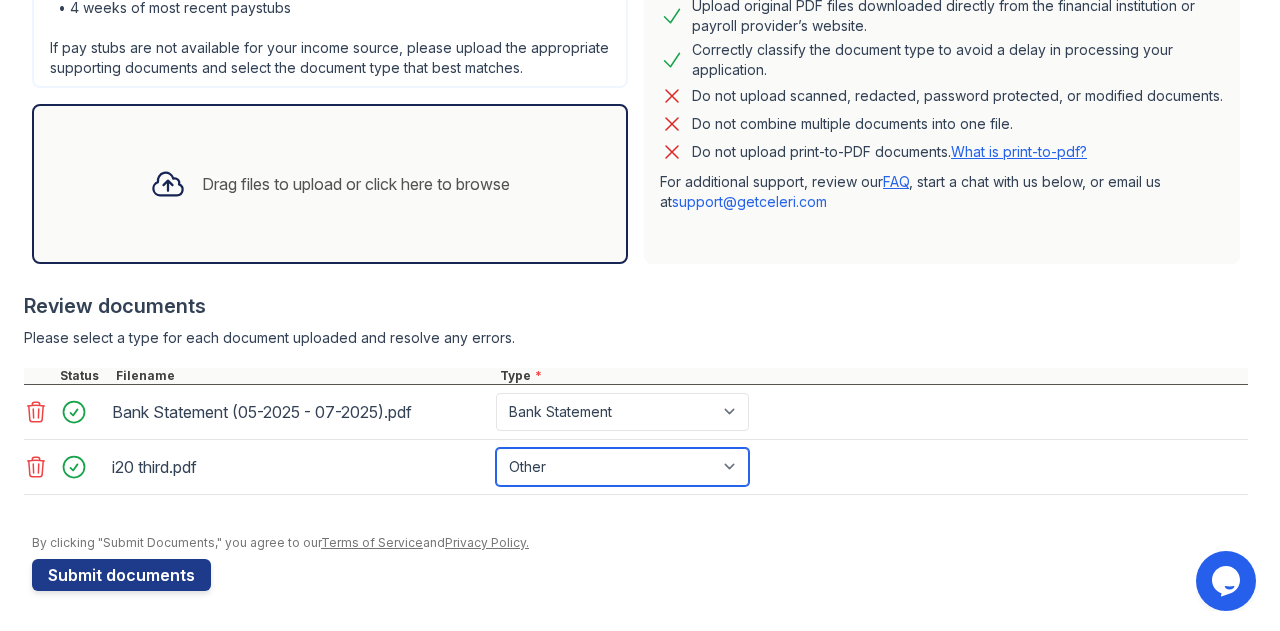 click on "Select type
Paystub
Bank Statement
Offer Letter
Tax Documents
Benefit Award Letter
Investment Account Statement
Other" at bounding box center (622, 467) 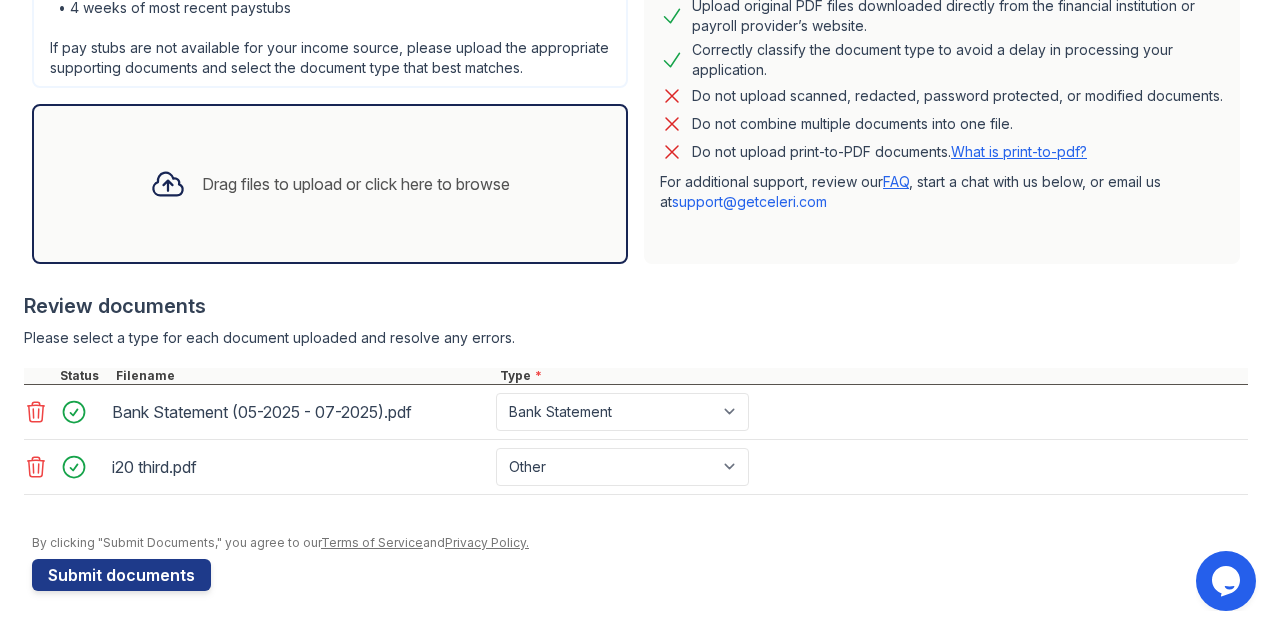 click on "Please select a type for each document uploaded and resolve any errors." at bounding box center (636, 338) 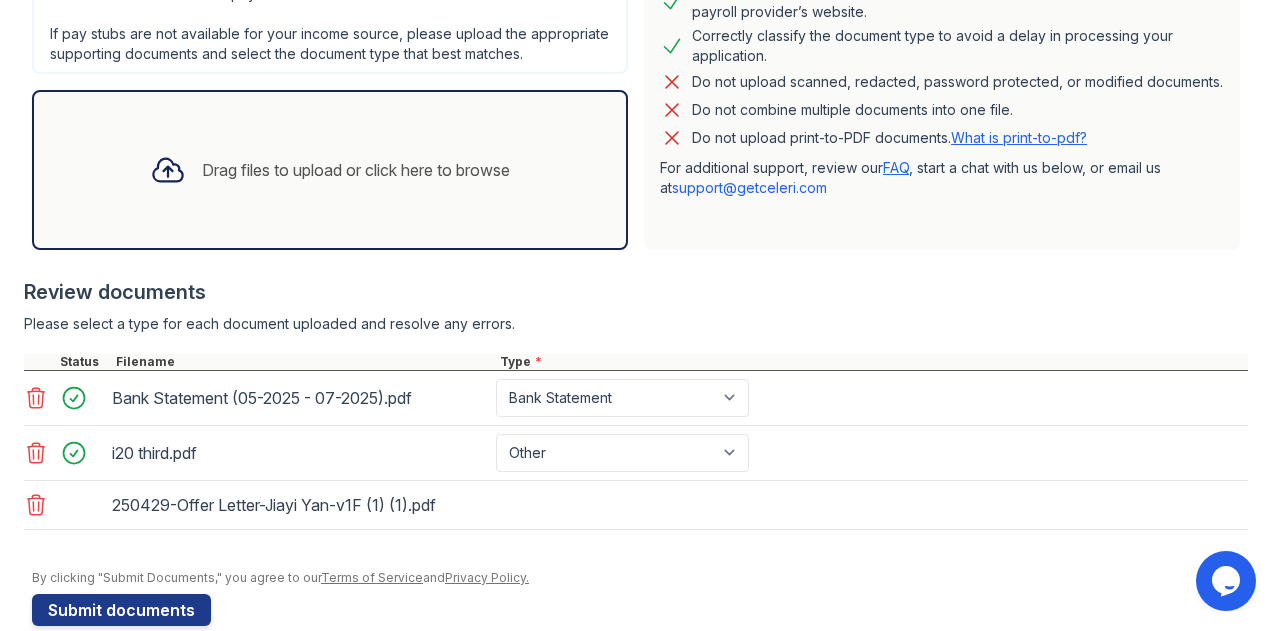 scroll, scrollTop: 573, scrollLeft: 0, axis: vertical 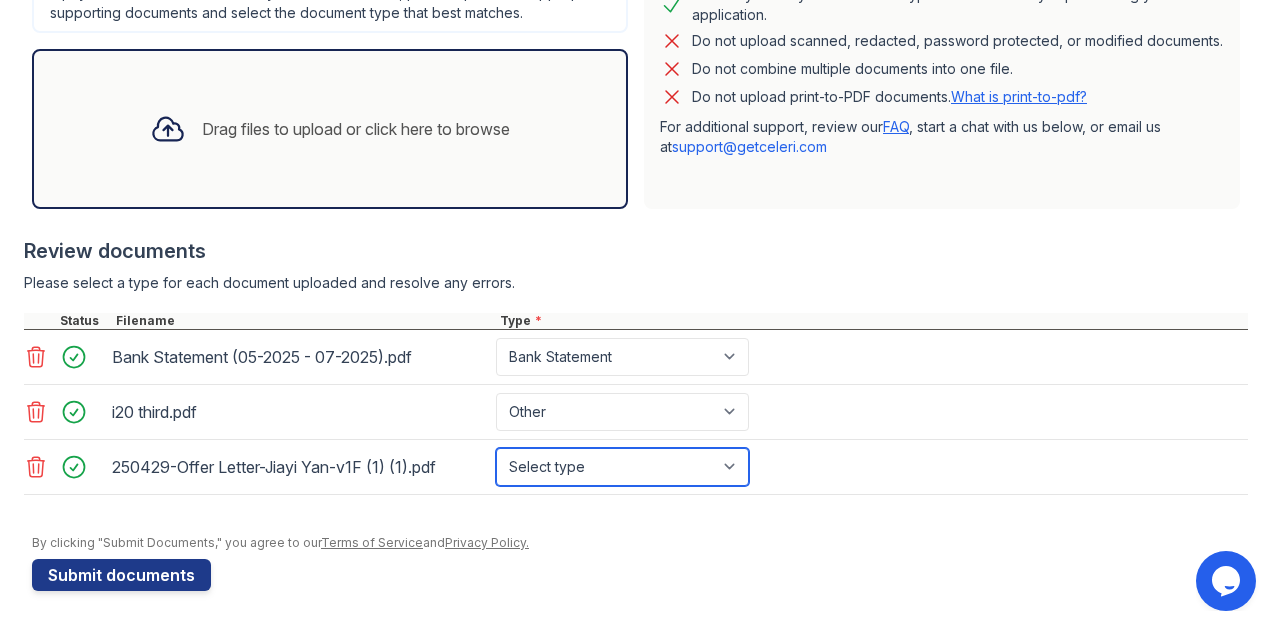 click on "Select type
Paystub
Bank Statement
Offer Letter
Tax Documents
Benefit Award Letter
Investment Account Statement
Other" at bounding box center (622, 467) 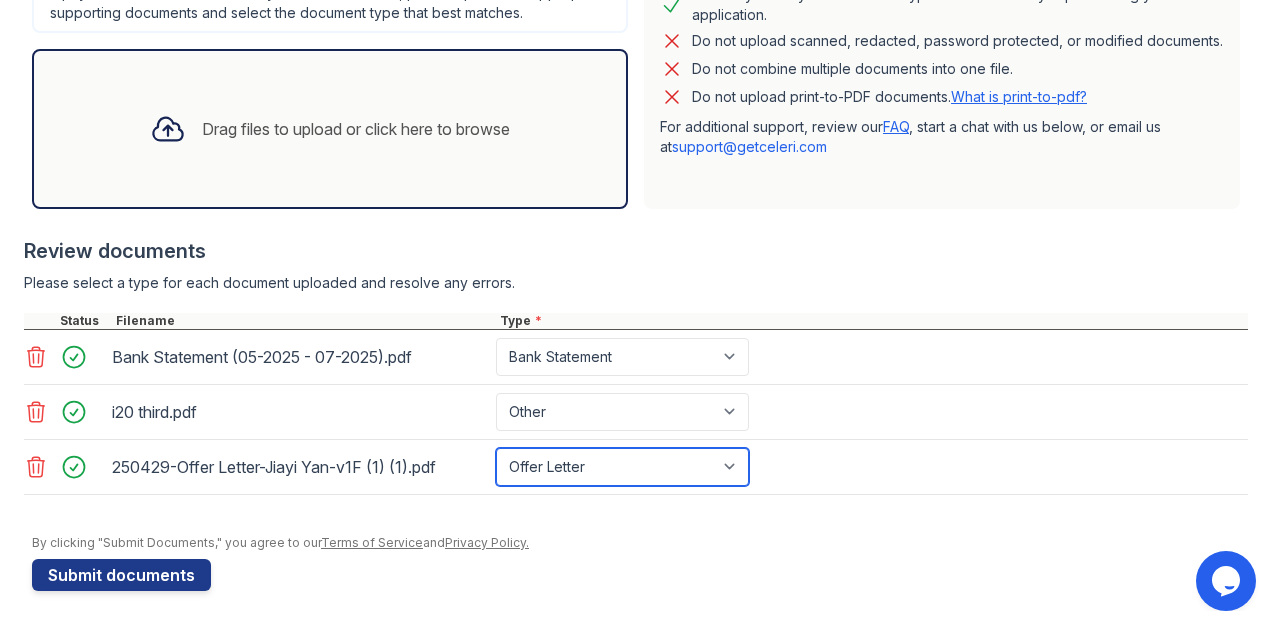 click on "Select type
Paystub
Bank Statement
Offer Letter
Tax Documents
Benefit Award Letter
Investment Account Statement
Other" at bounding box center [622, 467] 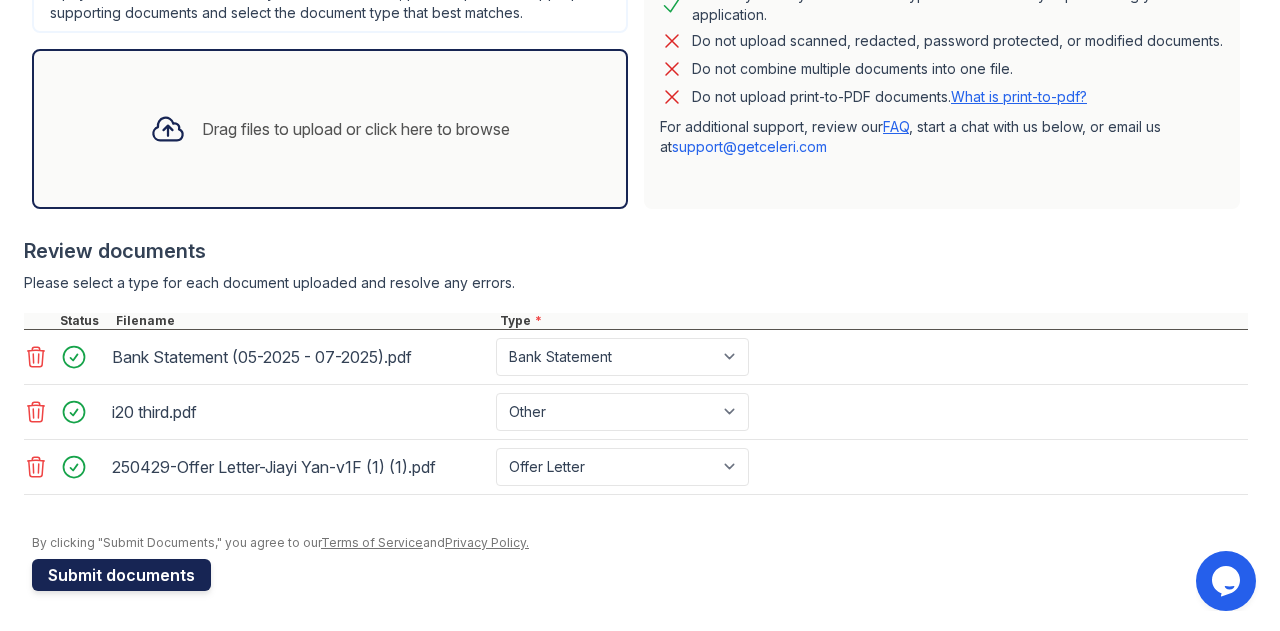 click on "Submit documents" at bounding box center (121, 575) 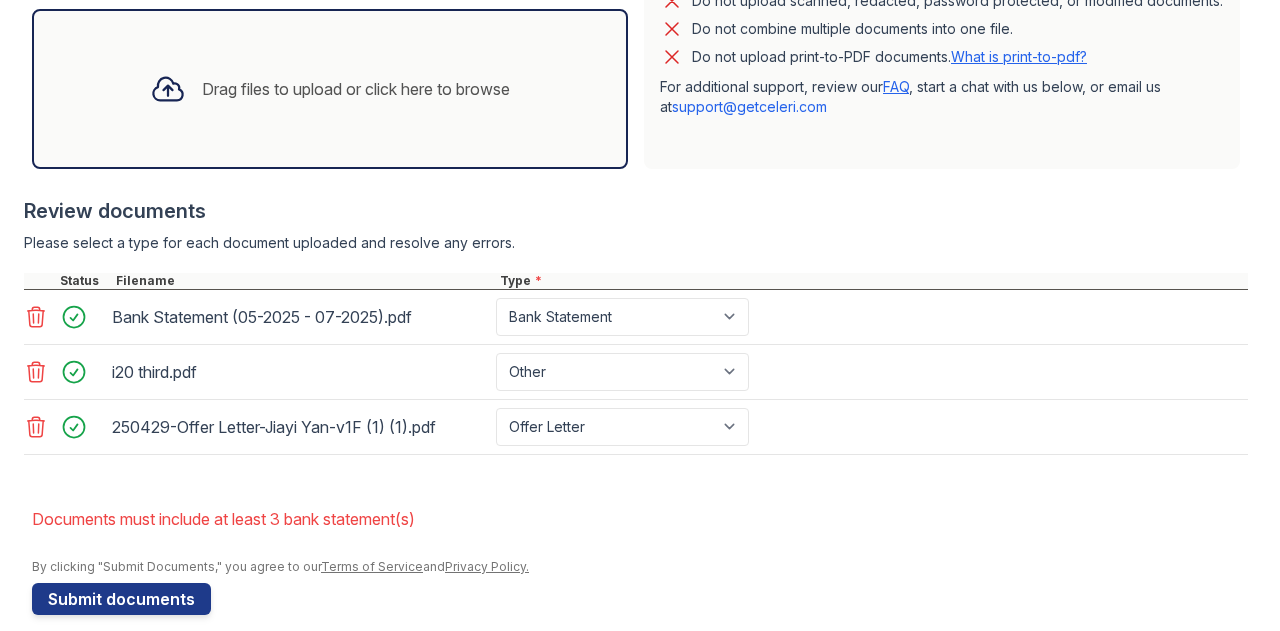 scroll, scrollTop: 656, scrollLeft: 0, axis: vertical 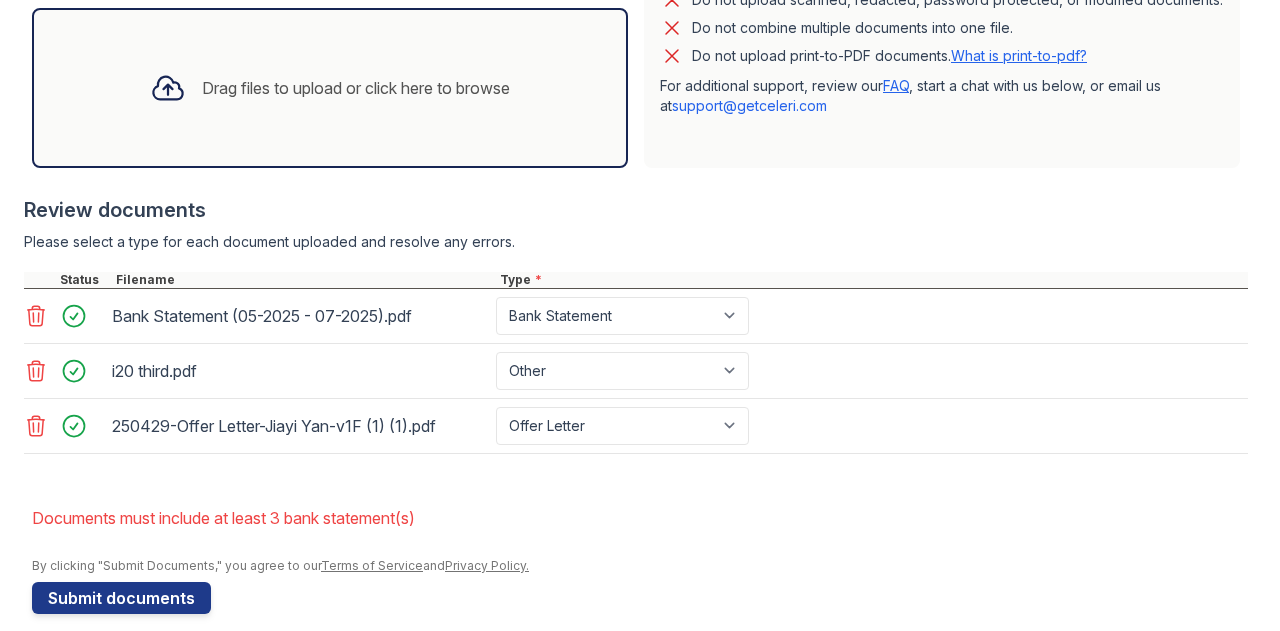click 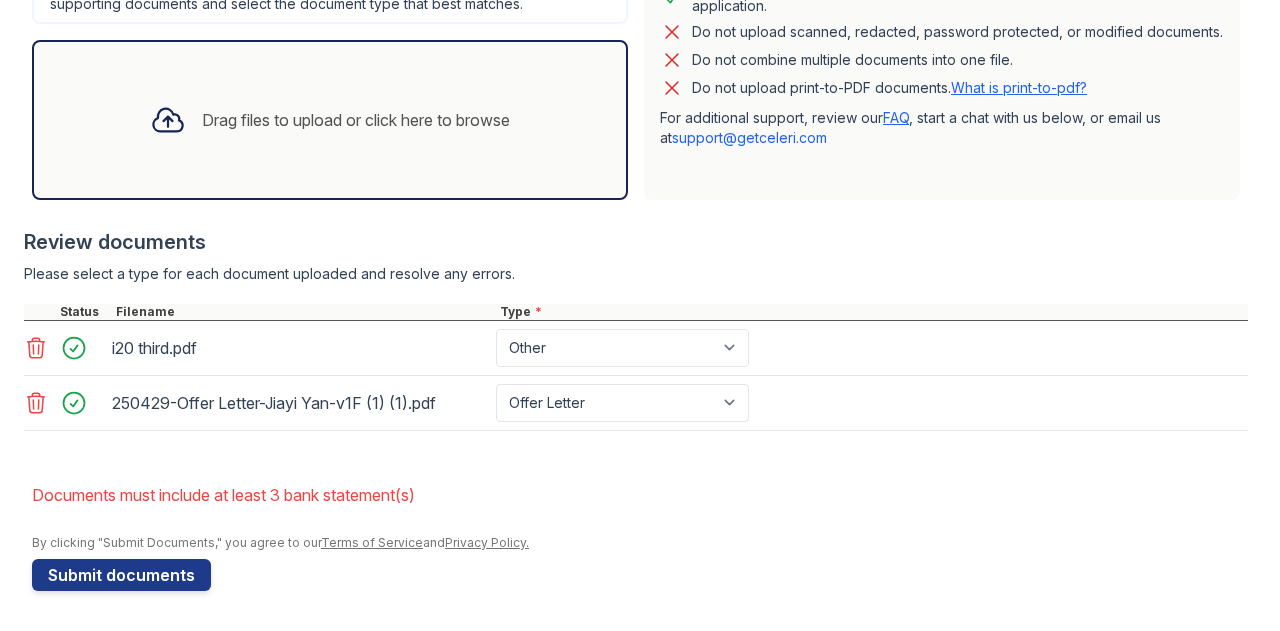 click on "Drag files to upload or click here to browse" at bounding box center (356, 120) 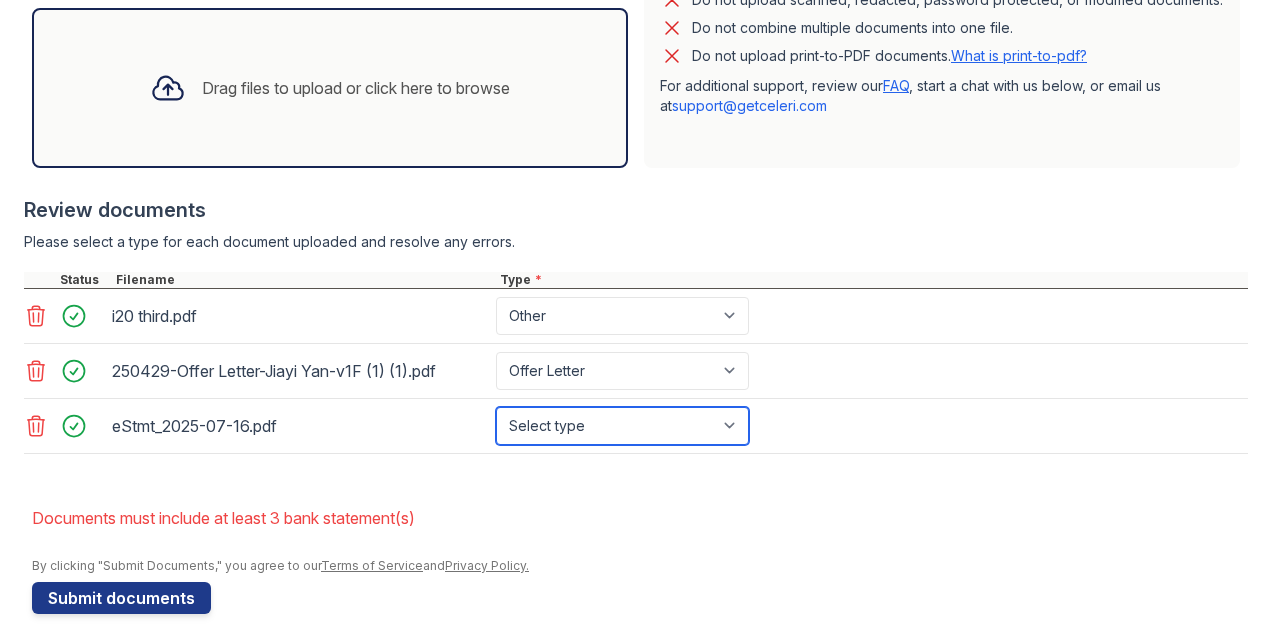 click on "Select type
Paystub
Bank Statement
Offer Letter
Tax Documents
Benefit Award Letter
Investment Account Statement
Other" at bounding box center [622, 426] 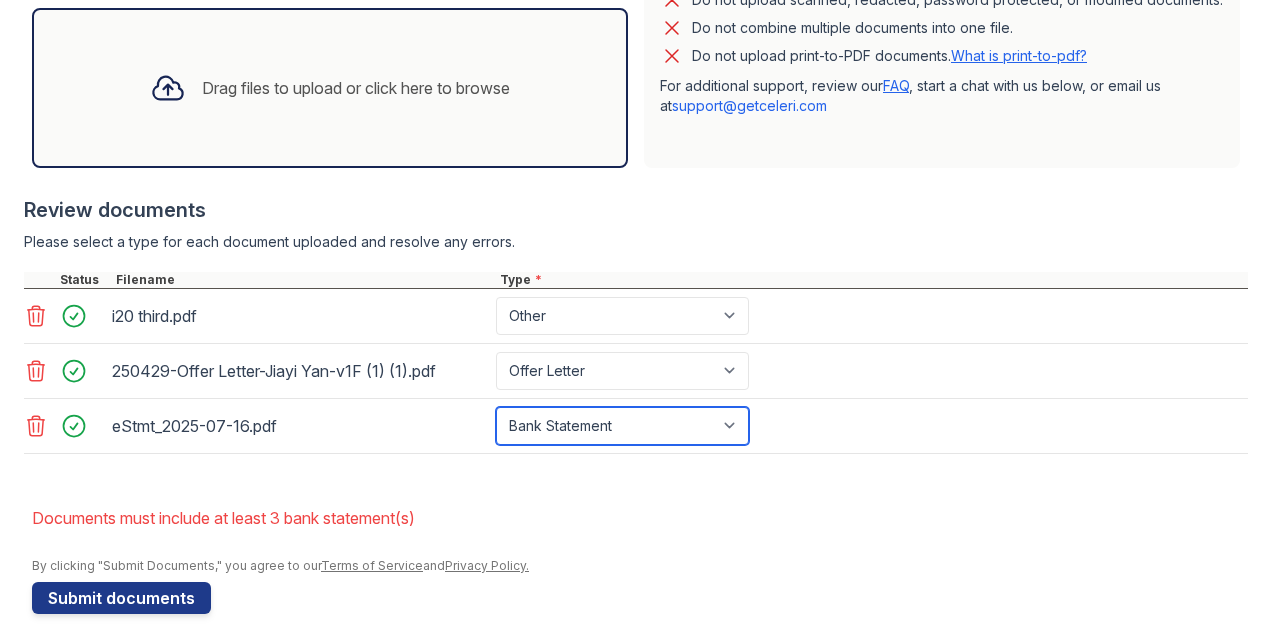 click on "Select type
Paystub
Bank Statement
Offer Letter
Tax Documents
Benefit Award Letter
Investment Account Statement
Other" at bounding box center [622, 426] 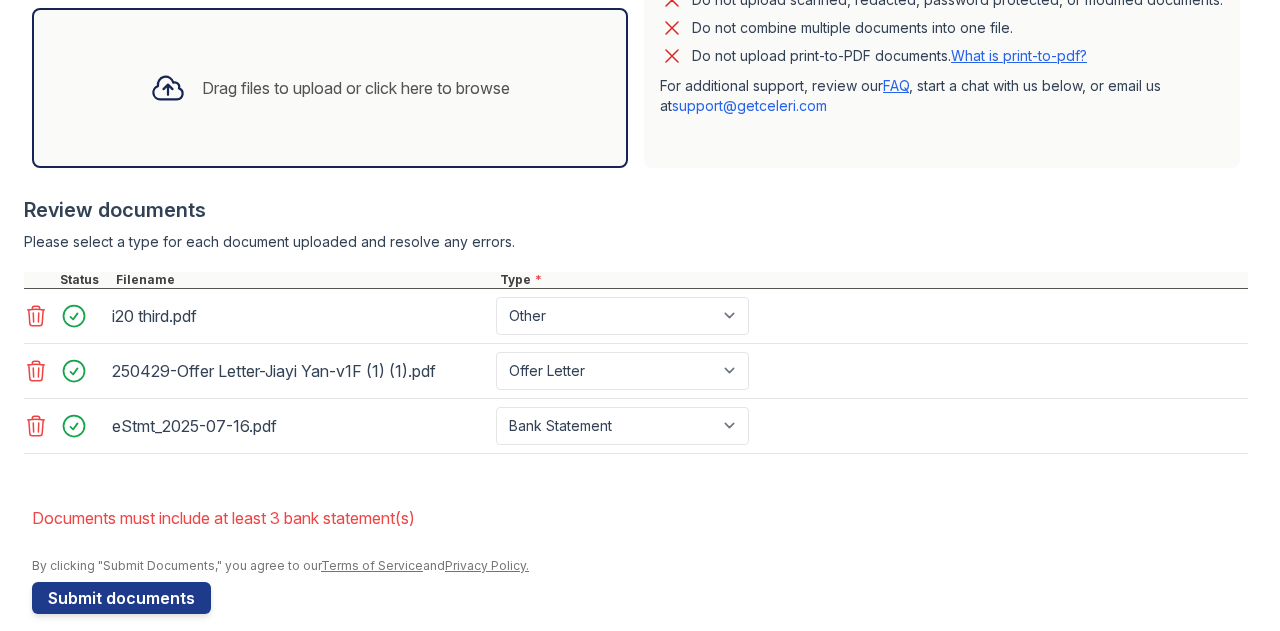 click on "Drag files to upload or click here to browse" at bounding box center [330, 88] 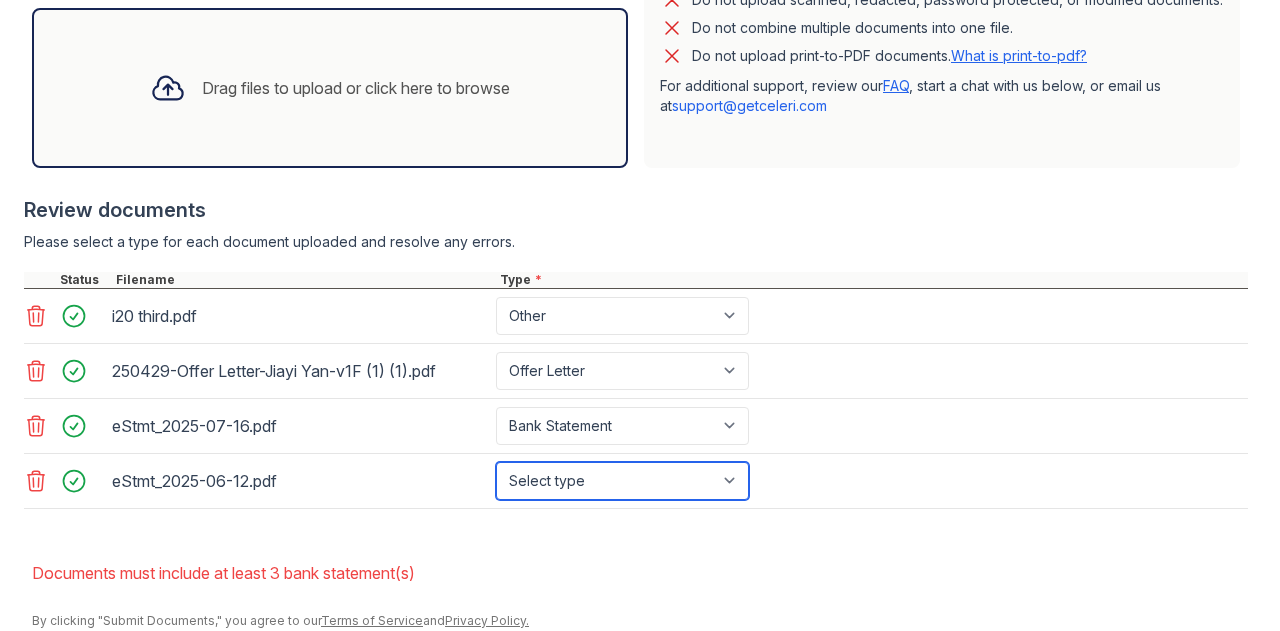 click on "Select type
Paystub
Bank Statement
Offer Letter
Tax Documents
Benefit Award Letter
Investment Account Statement
Other" at bounding box center [622, 481] 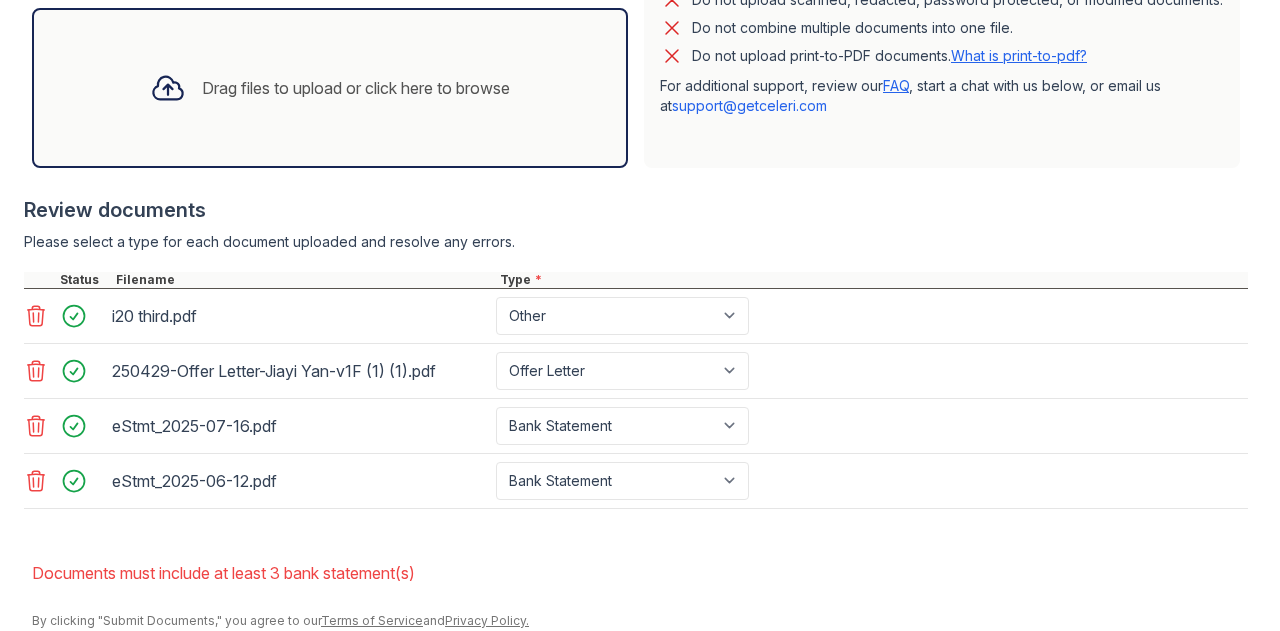 click on "Drag files to upload or click here to browse" at bounding box center (330, 88) 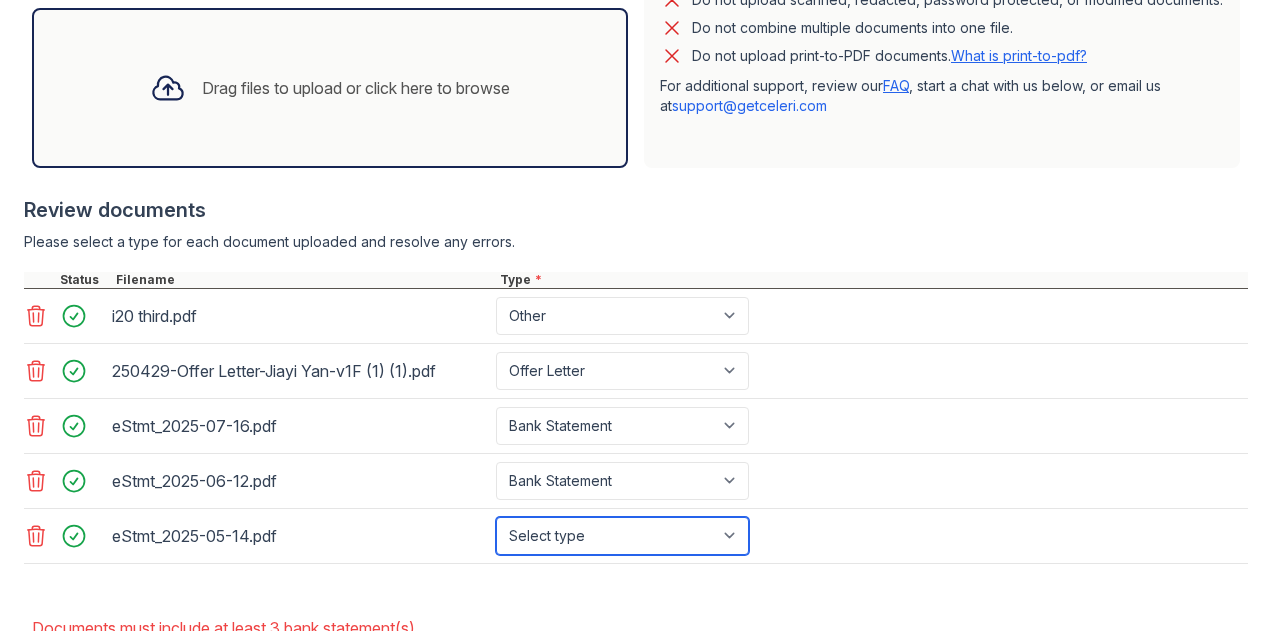 click on "Select type
Paystub
Bank Statement
Offer Letter
Tax Documents
Benefit Award Letter
Investment Account Statement
Other" at bounding box center [622, 536] 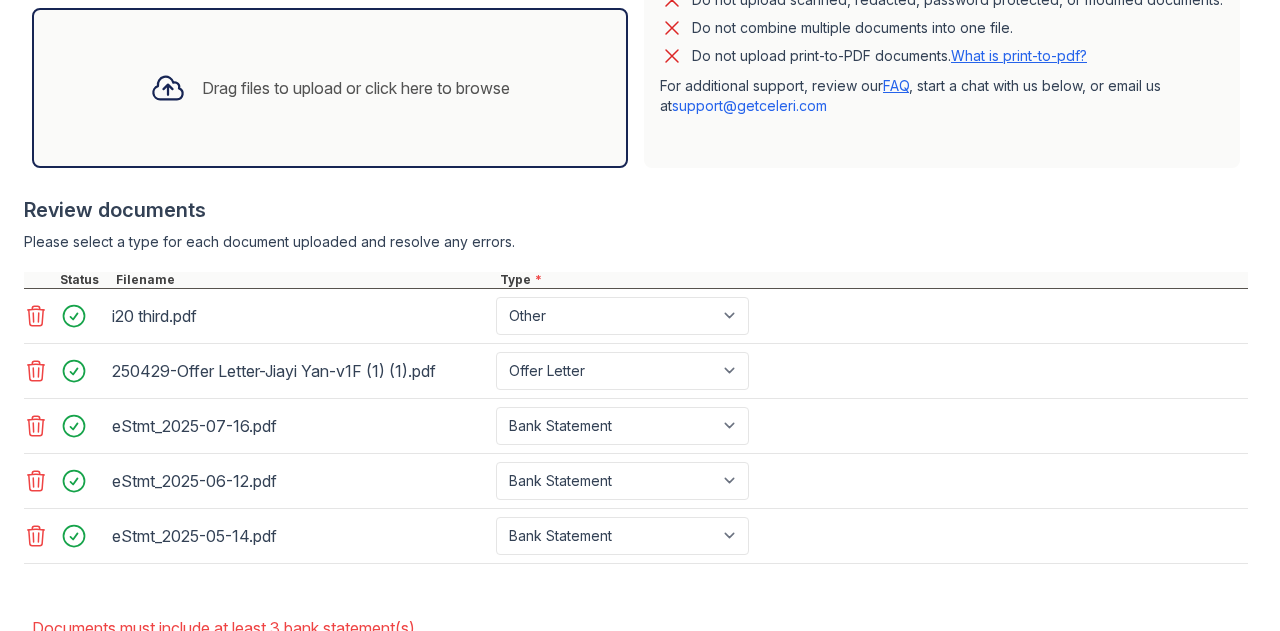 click on "Review documents" at bounding box center [636, 210] 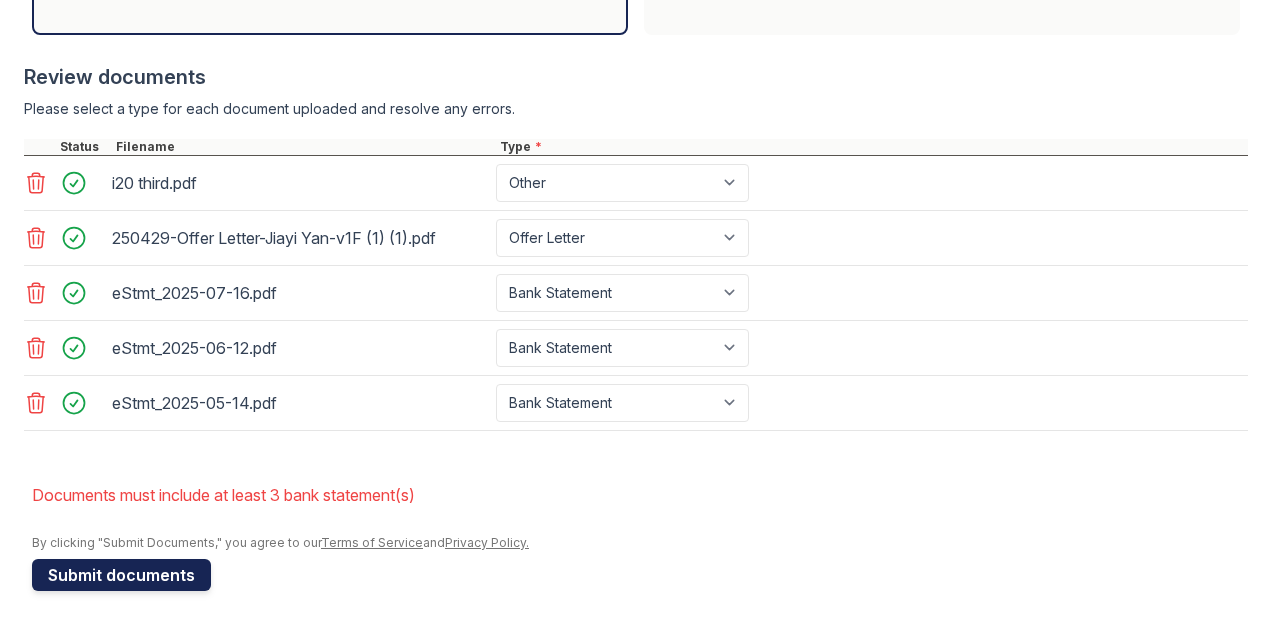 click on "Submit documents" at bounding box center [121, 575] 